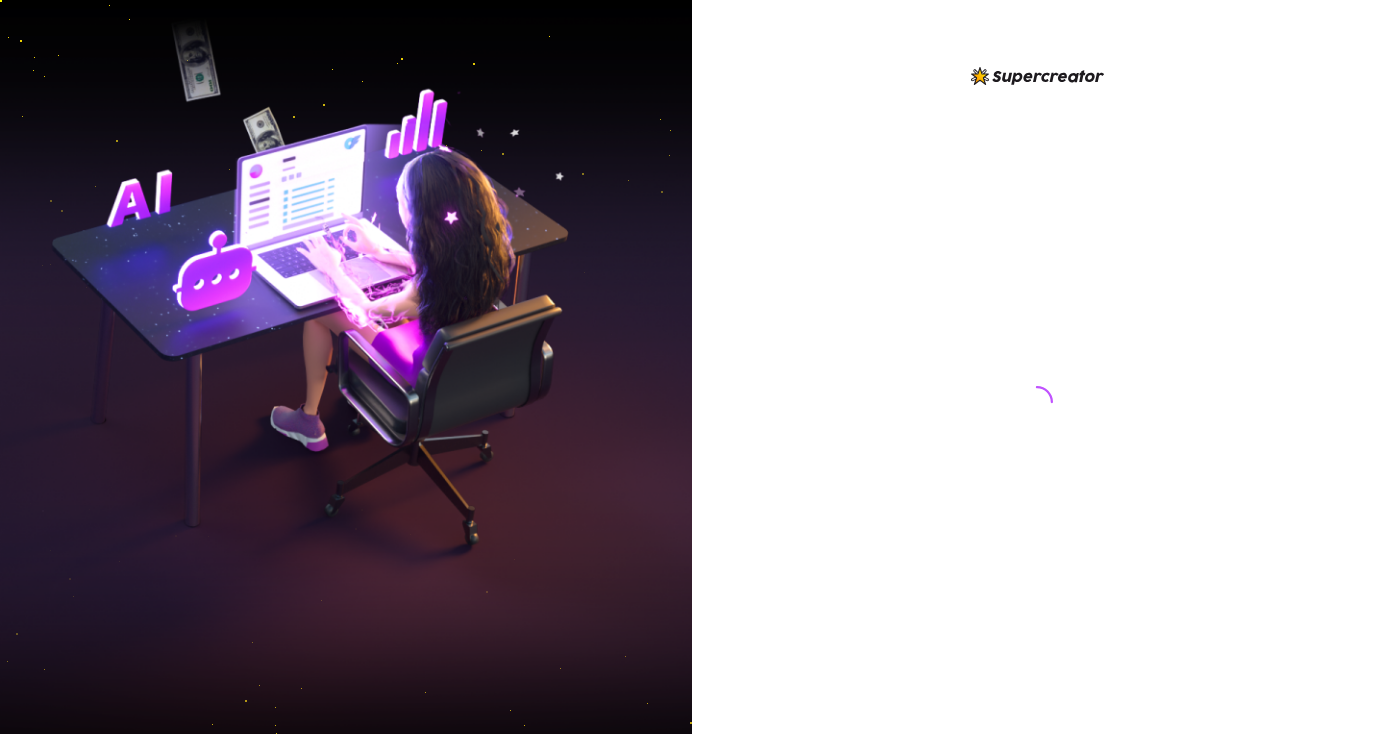 scroll, scrollTop: 0, scrollLeft: 0, axis: both 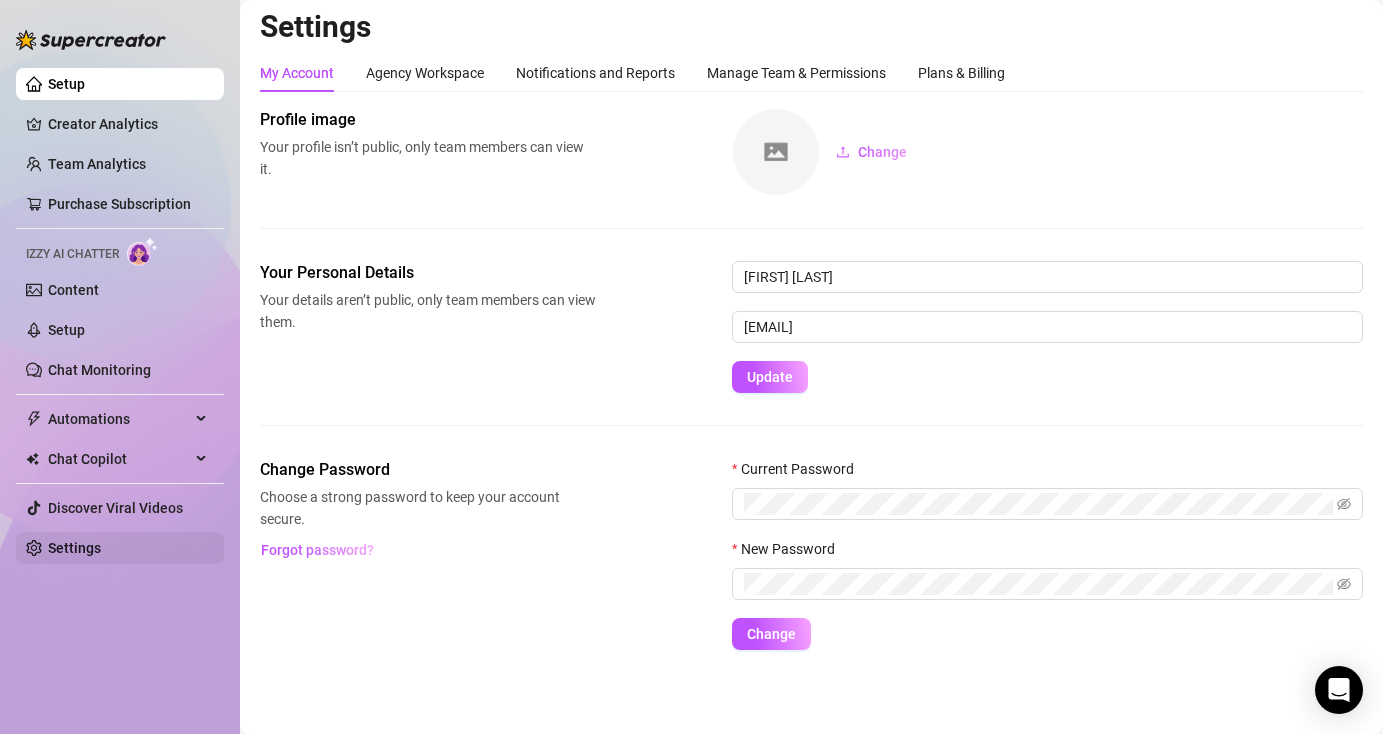 click on "Settings" at bounding box center (74, 548) 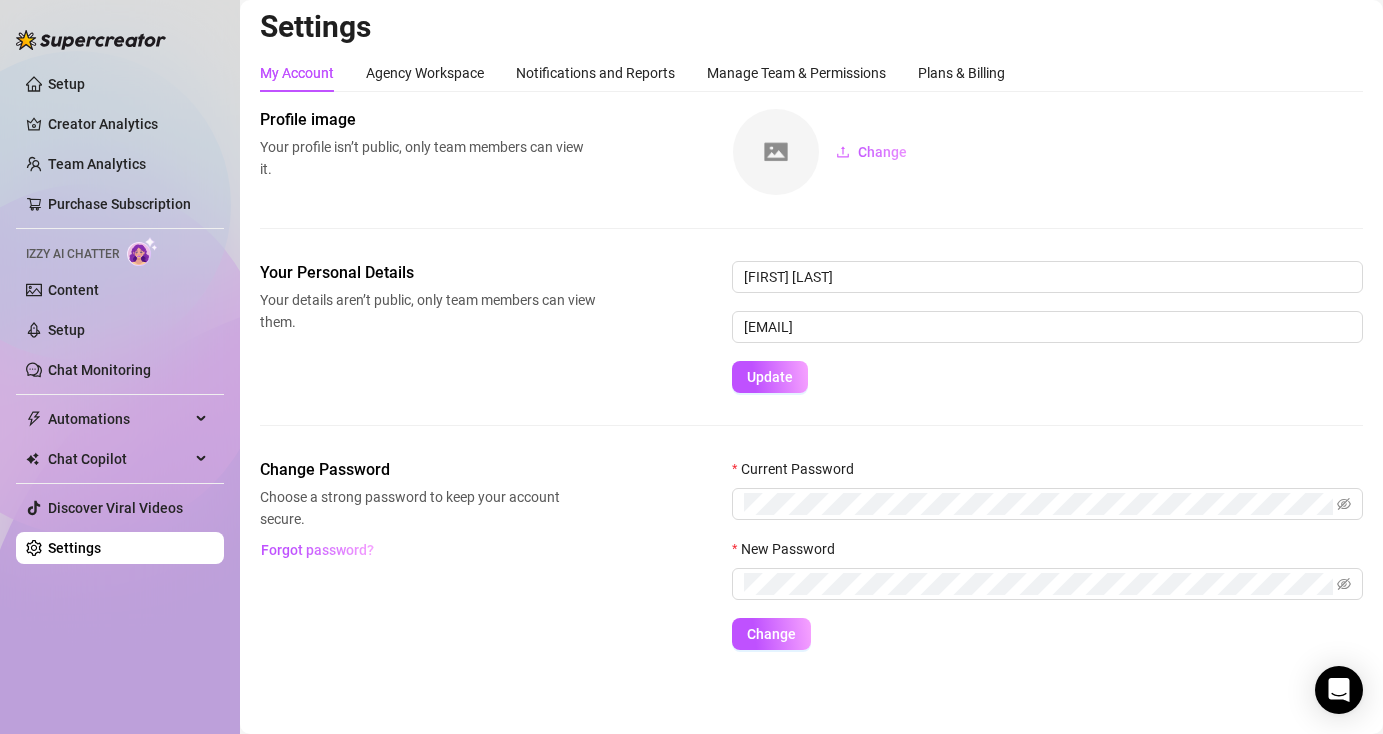 click on "Settings" at bounding box center (74, 548) 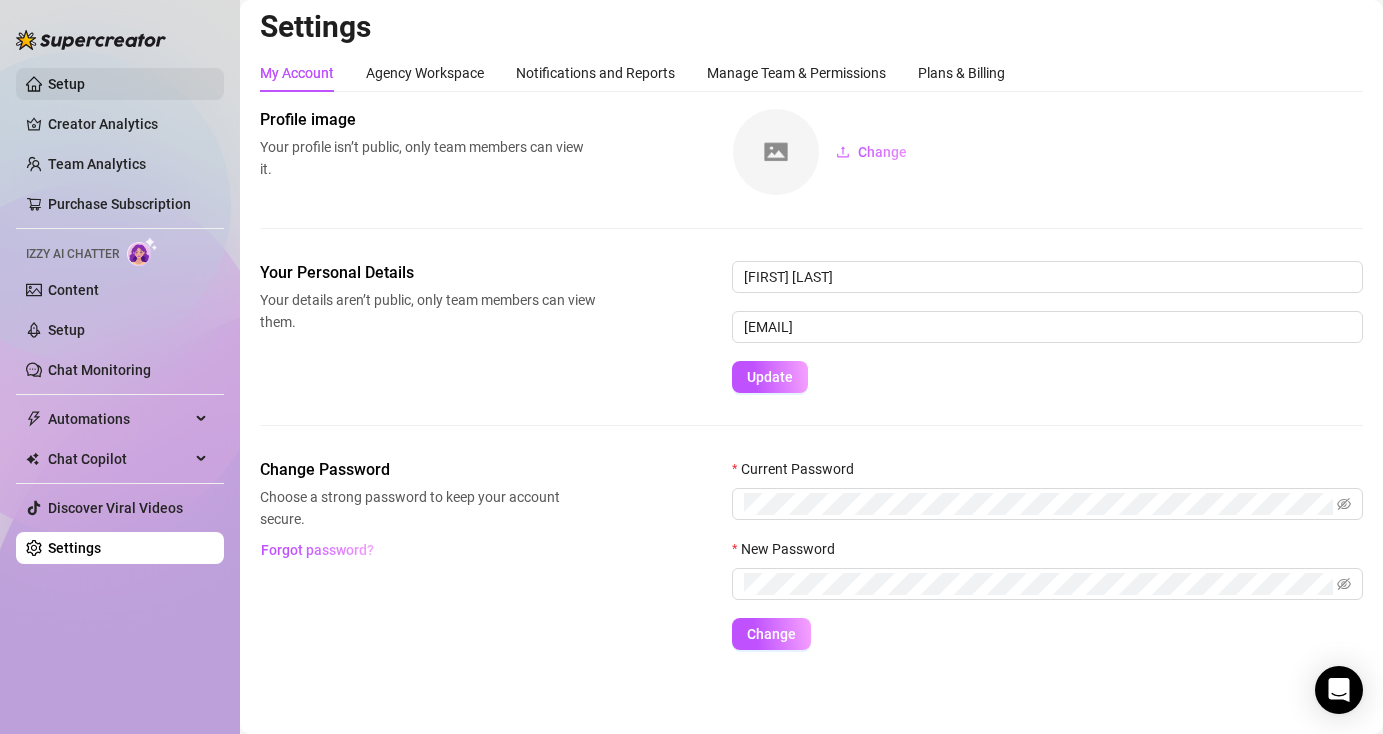 click on "Setup" at bounding box center [66, 84] 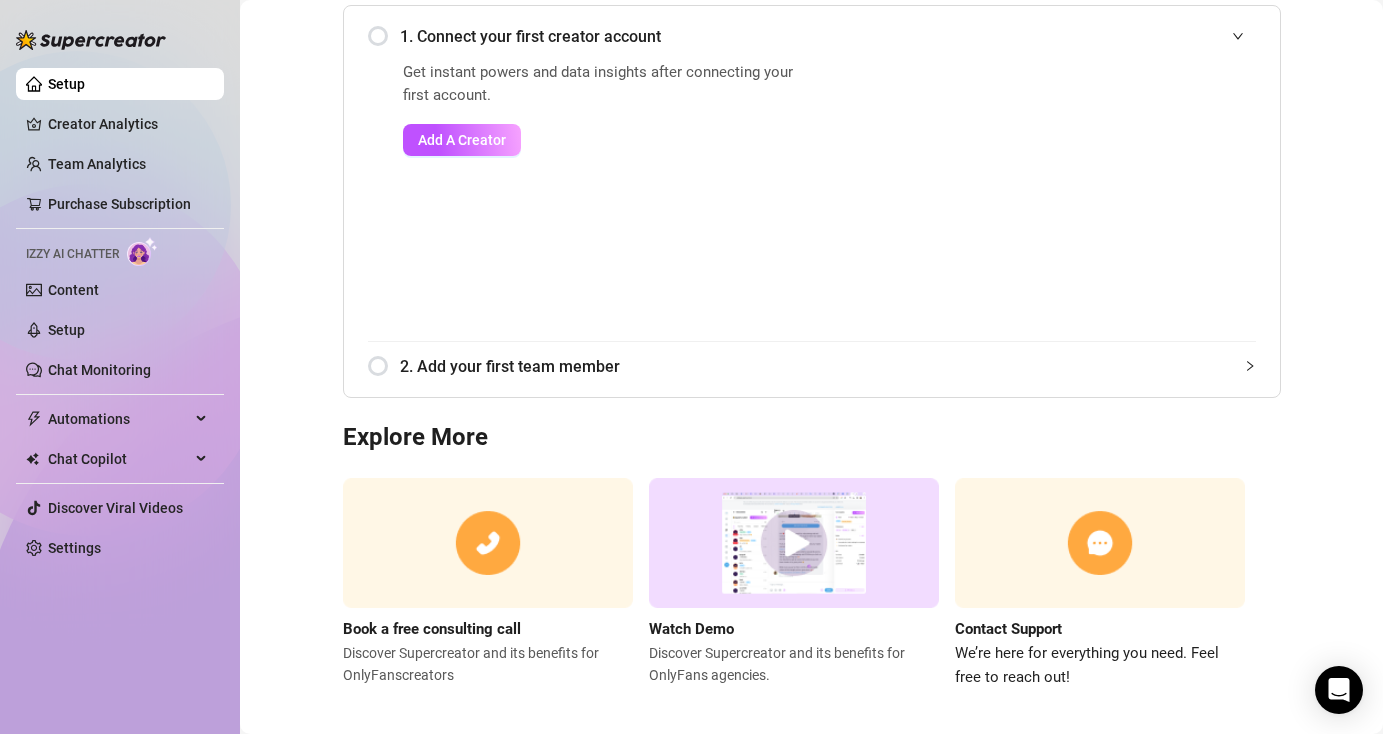 scroll, scrollTop: 246, scrollLeft: 0, axis: vertical 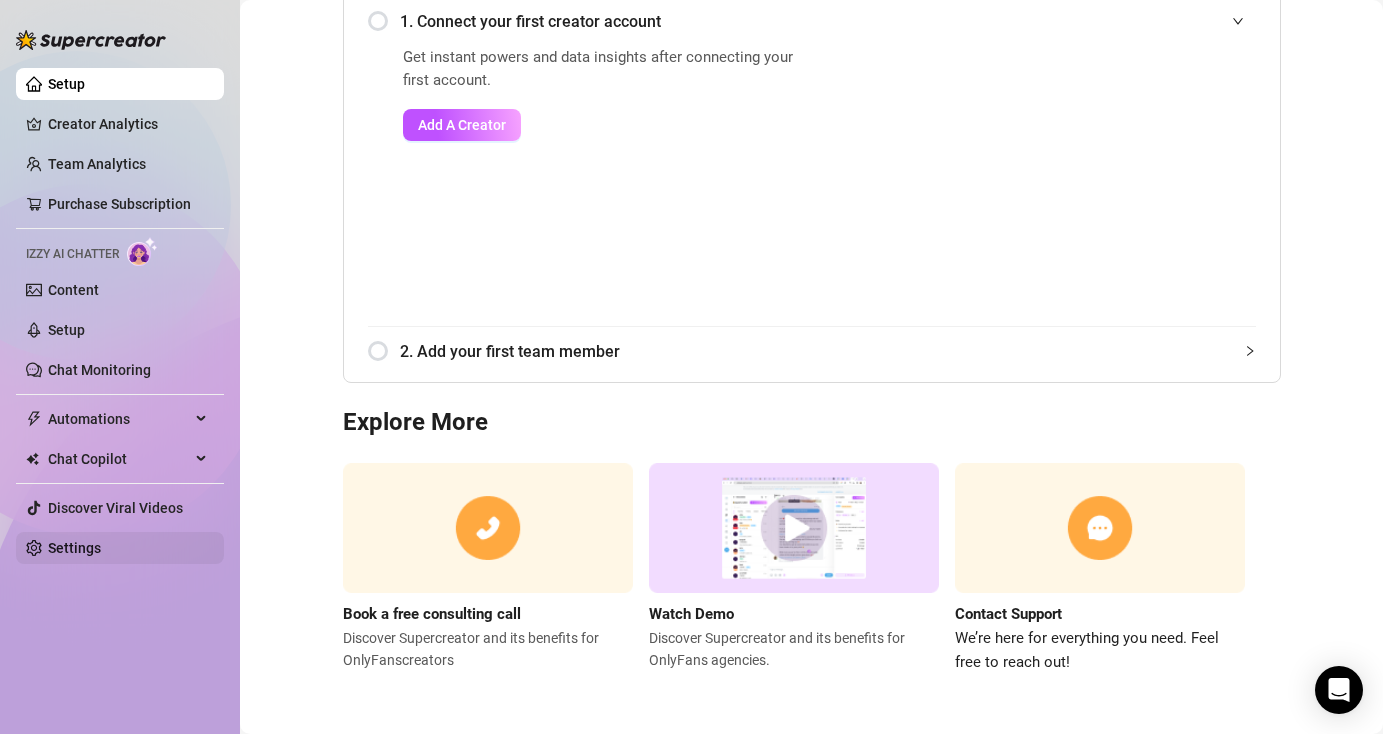 click on "Settings" at bounding box center [74, 548] 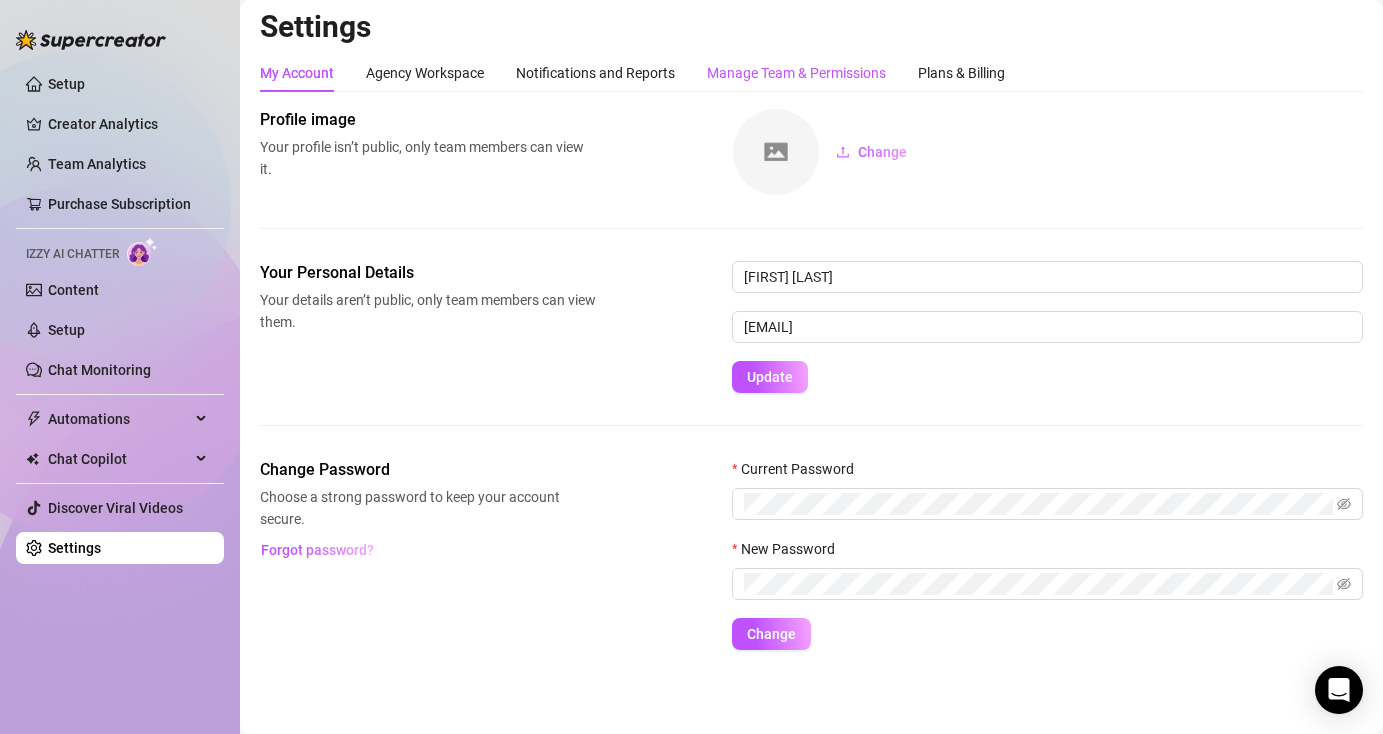 click on "Manage Team & Permissions" at bounding box center (796, 73) 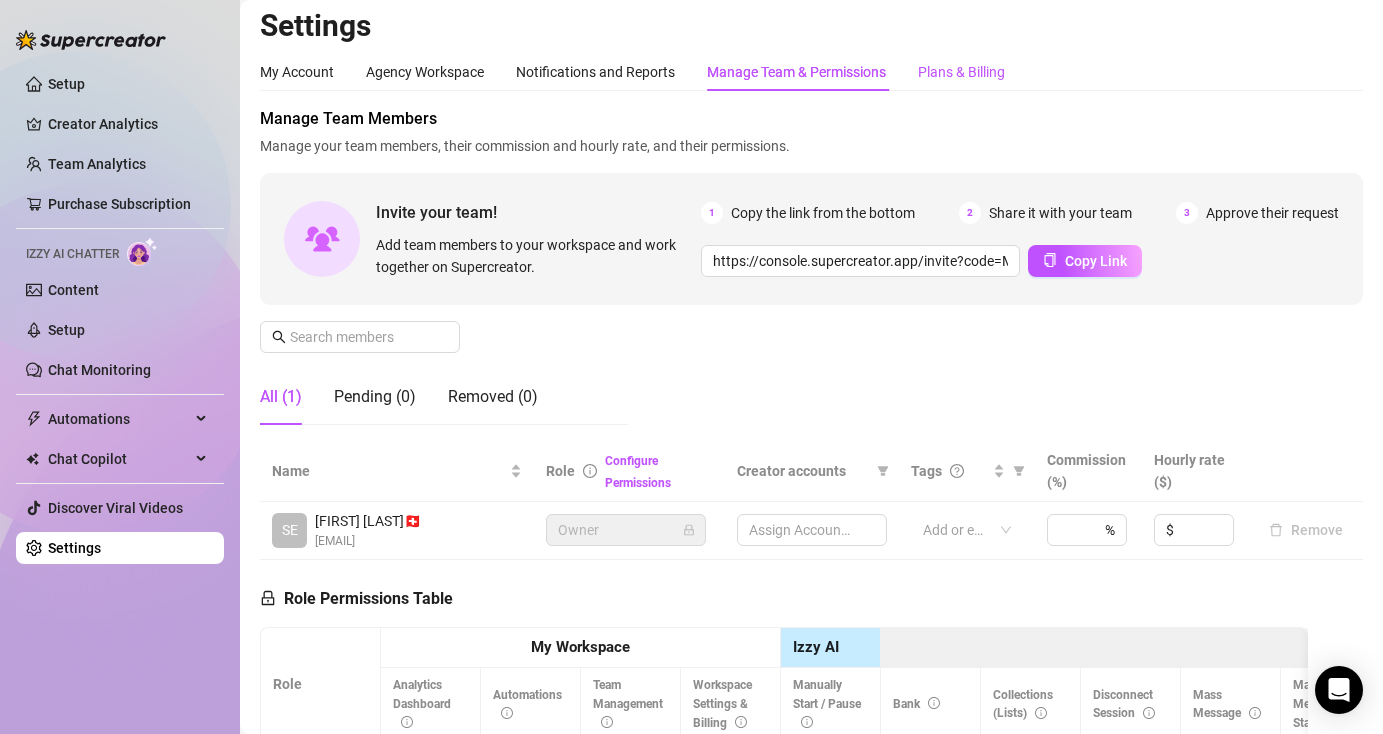 click on "Plans & Billing" at bounding box center (961, 72) 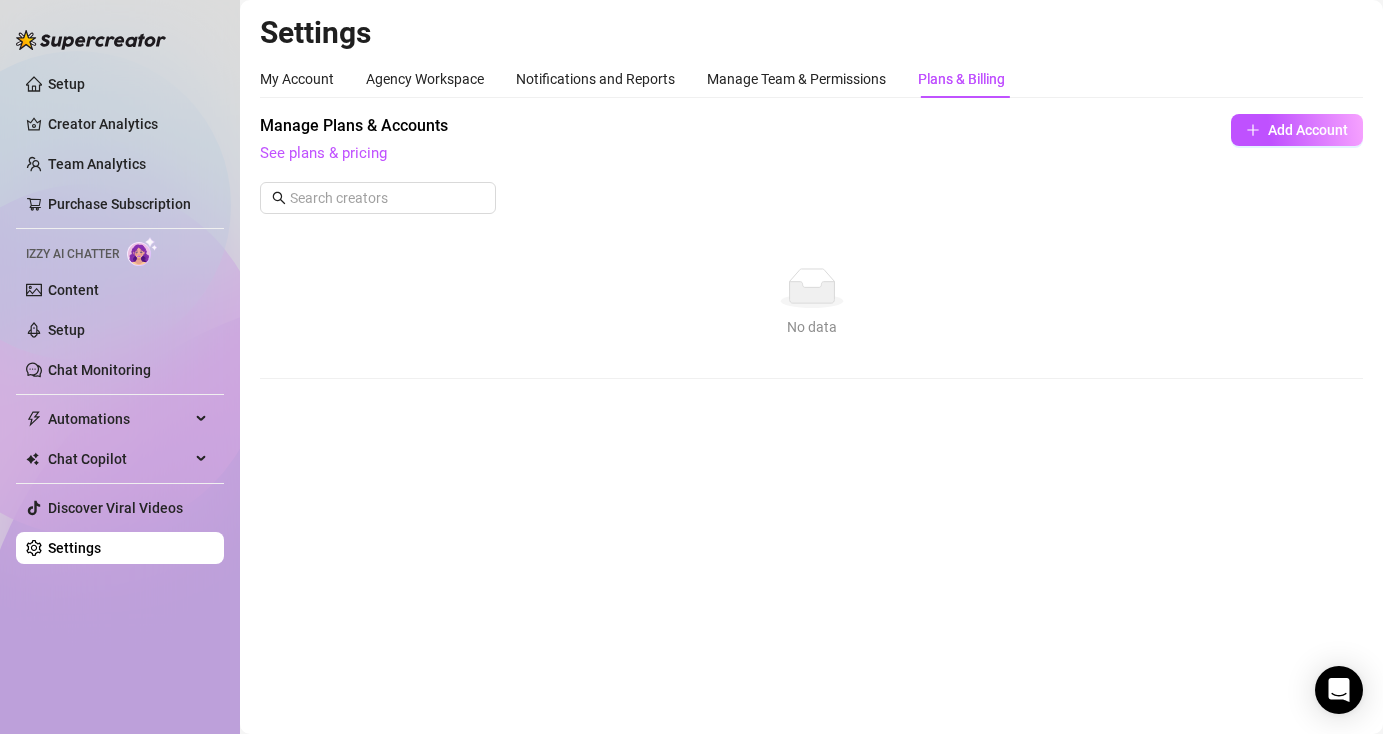 scroll, scrollTop: 0, scrollLeft: 0, axis: both 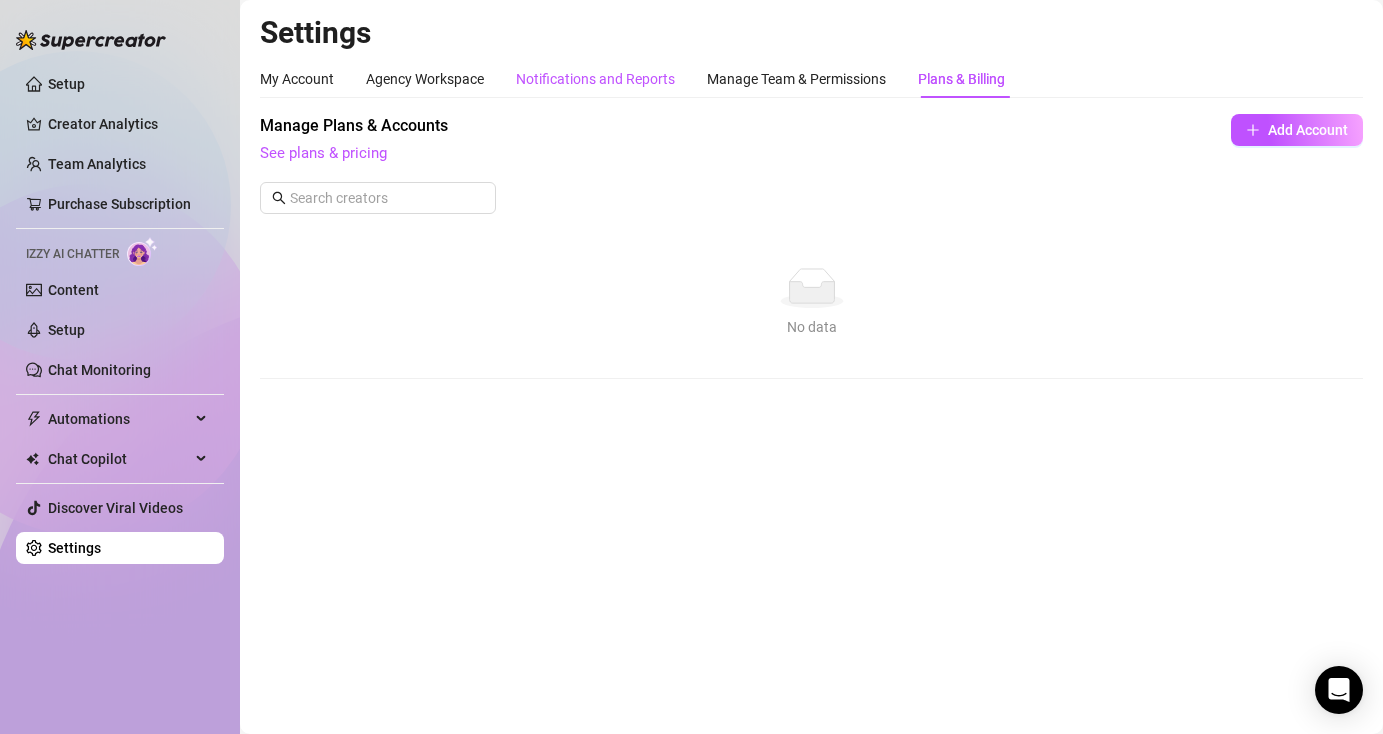 click on "Notifications and Reports" at bounding box center (595, 79) 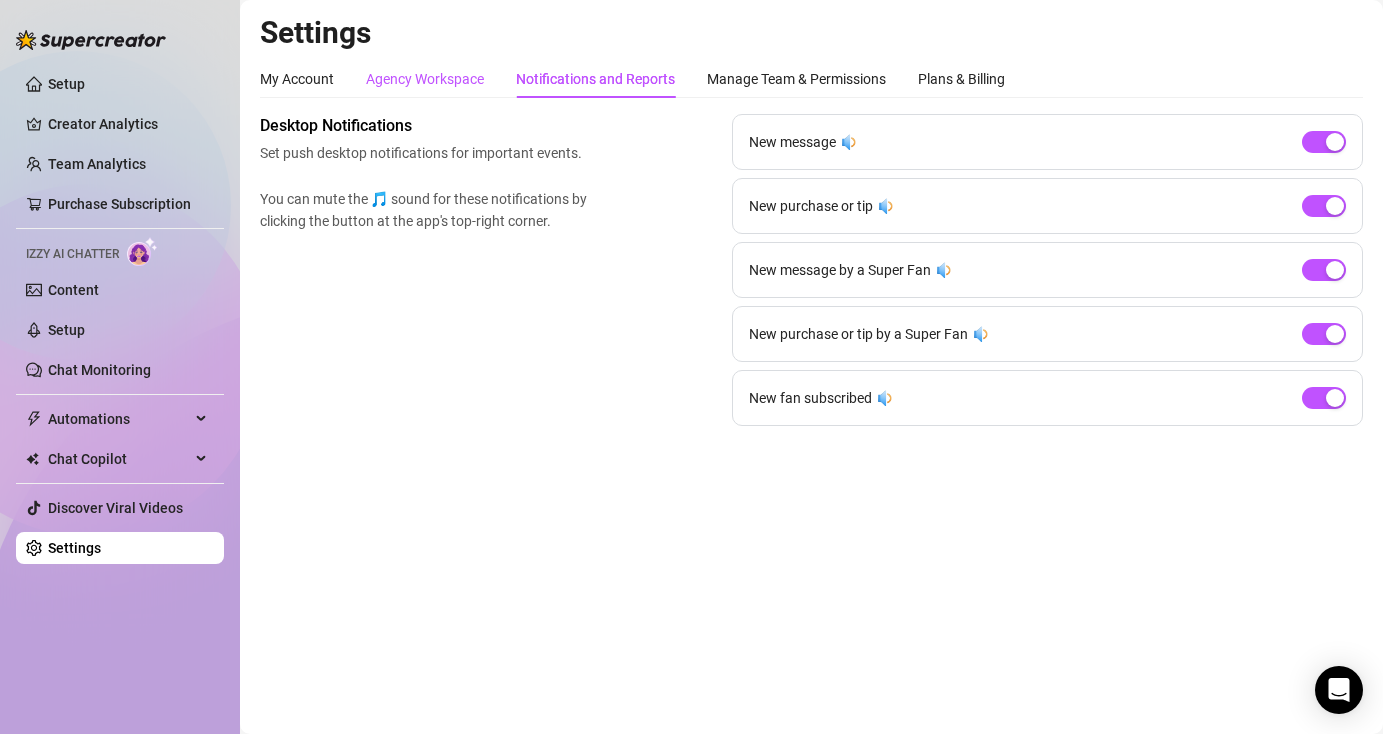 click on "Agency Workspace" at bounding box center [425, 79] 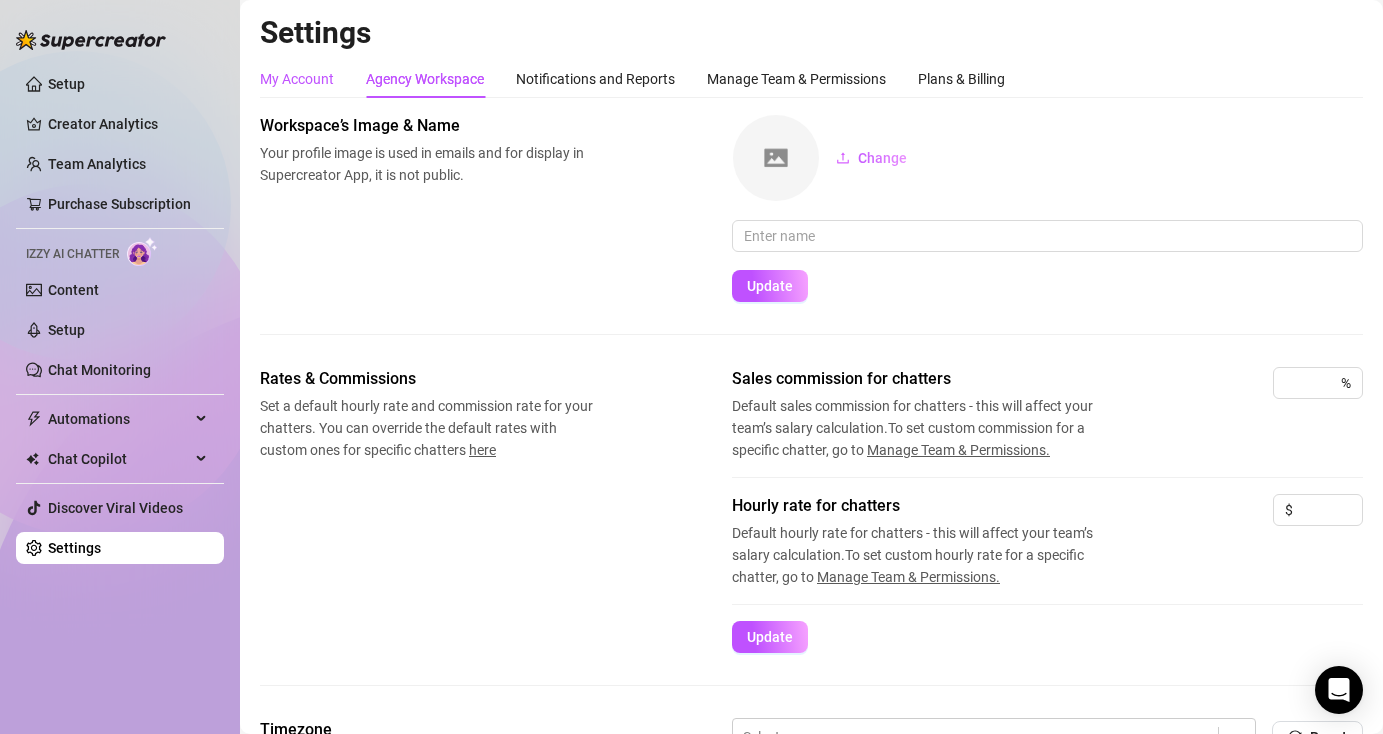 click on "My Account" at bounding box center [297, 79] 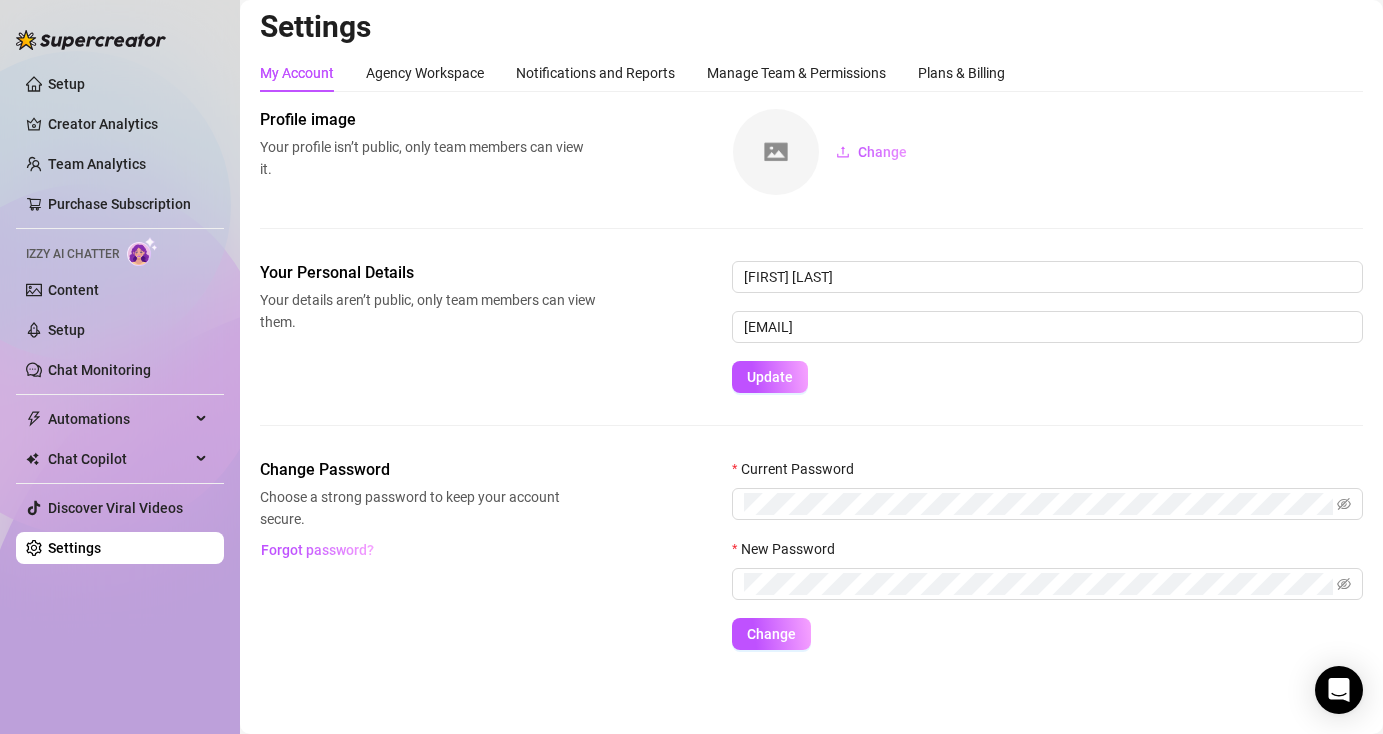 scroll, scrollTop: 0, scrollLeft: 0, axis: both 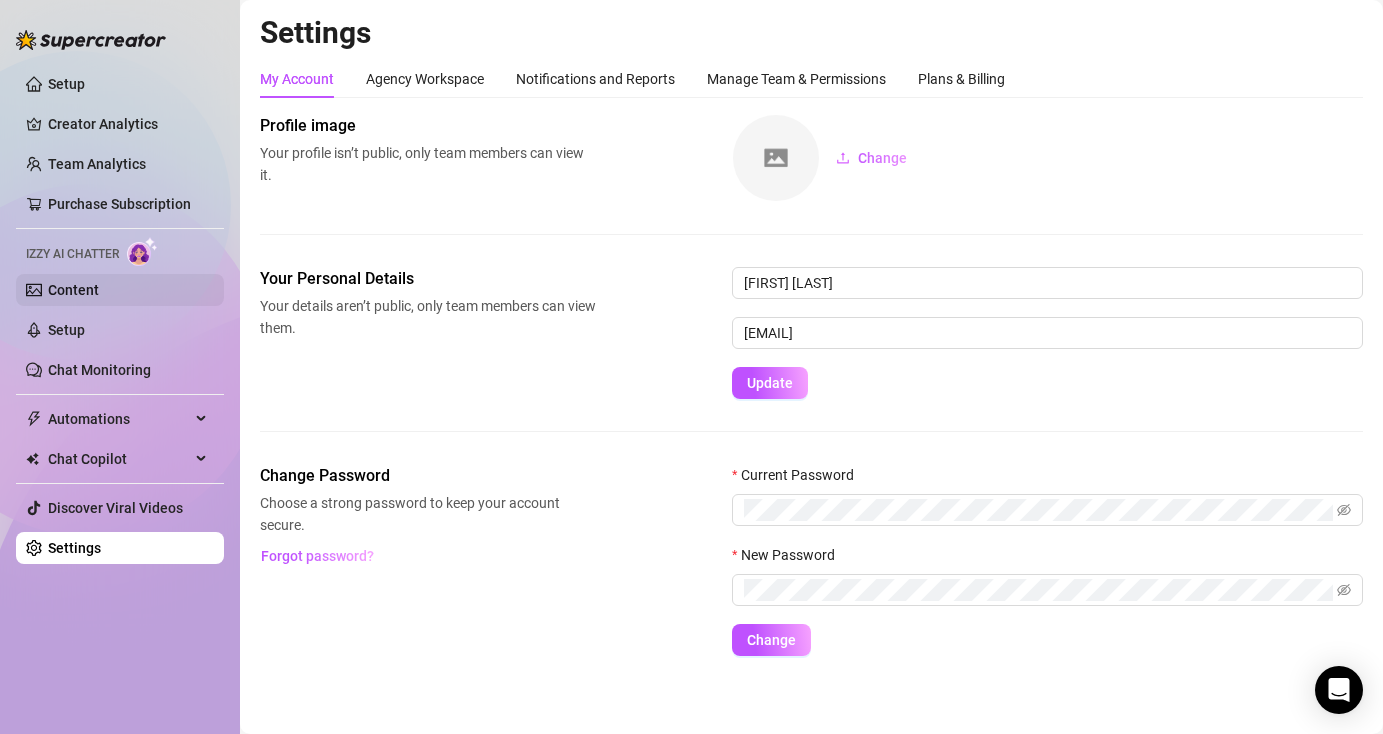 click on "Content" at bounding box center (73, 290) 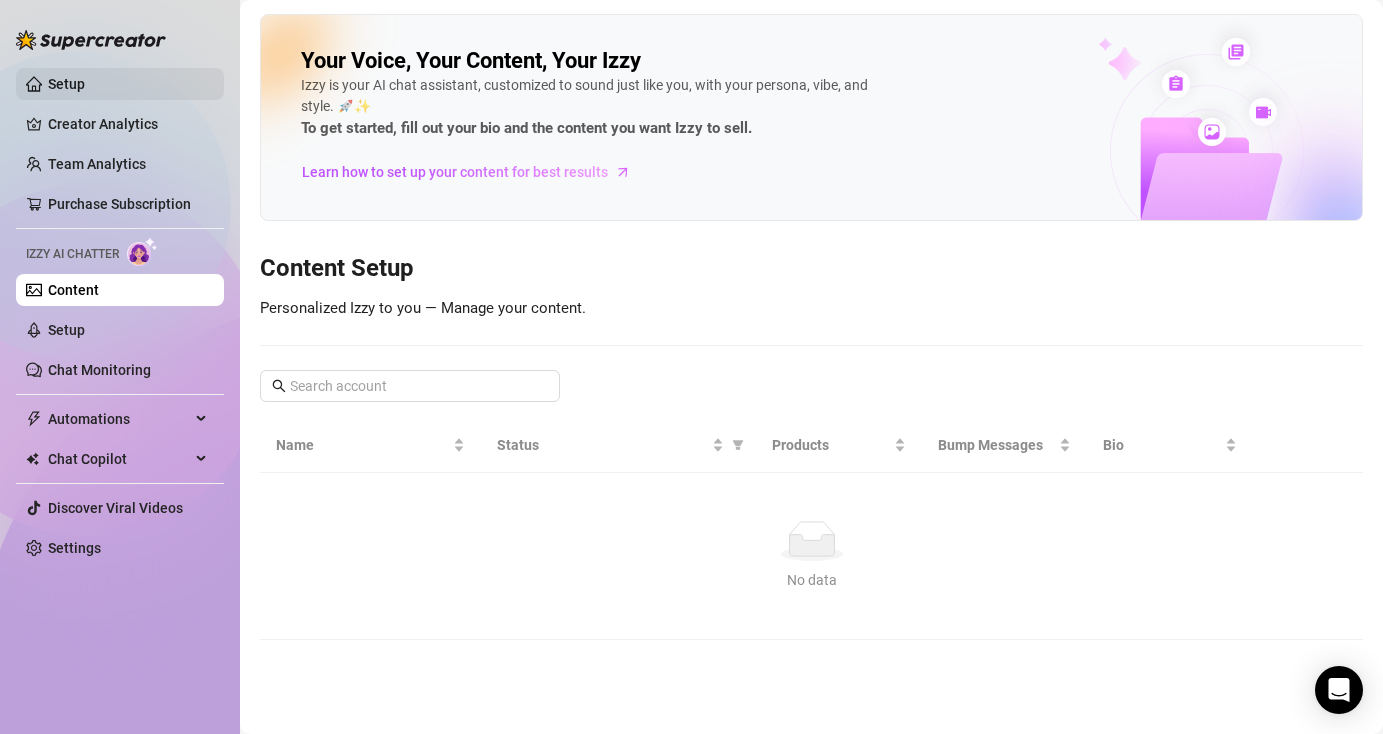 click on "Setup" at bounding box center (66, 84) 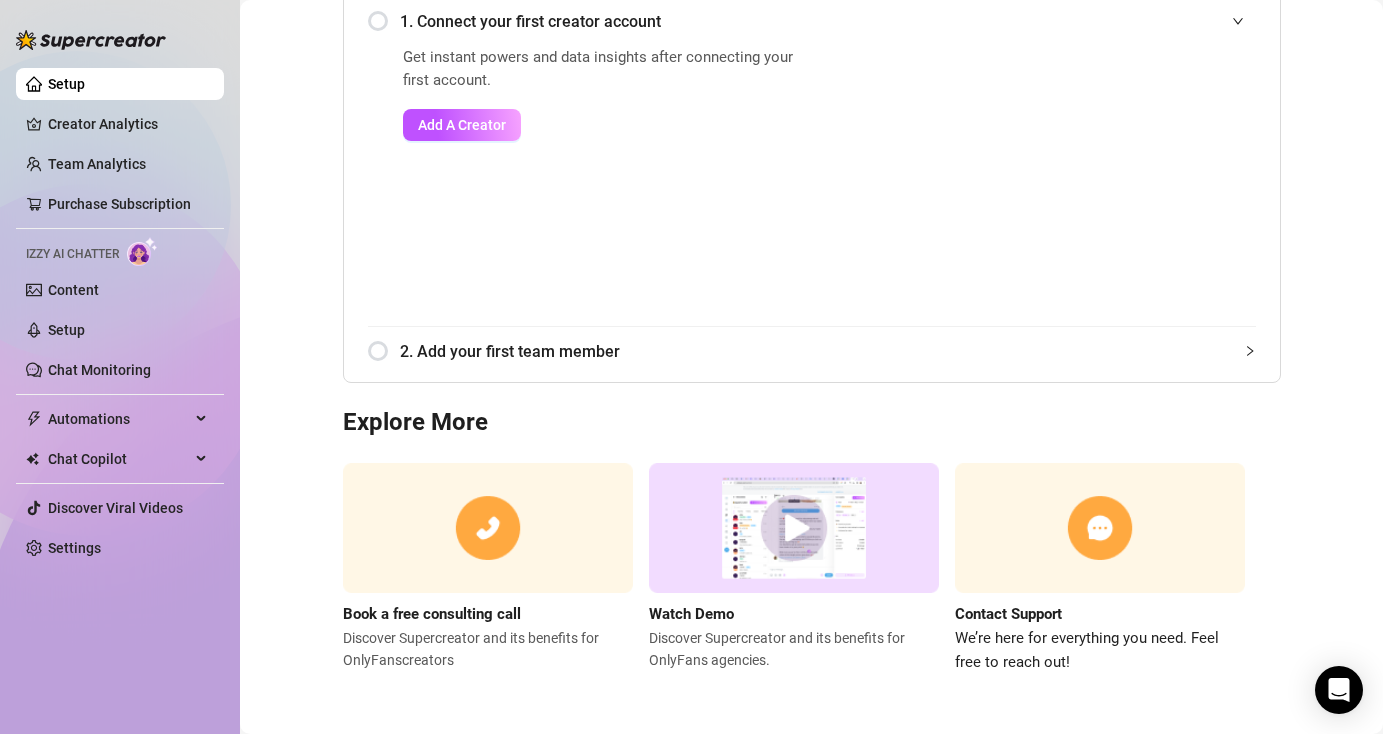 scroll, scrollTop: 0, scrollLeft: 0, axis: both 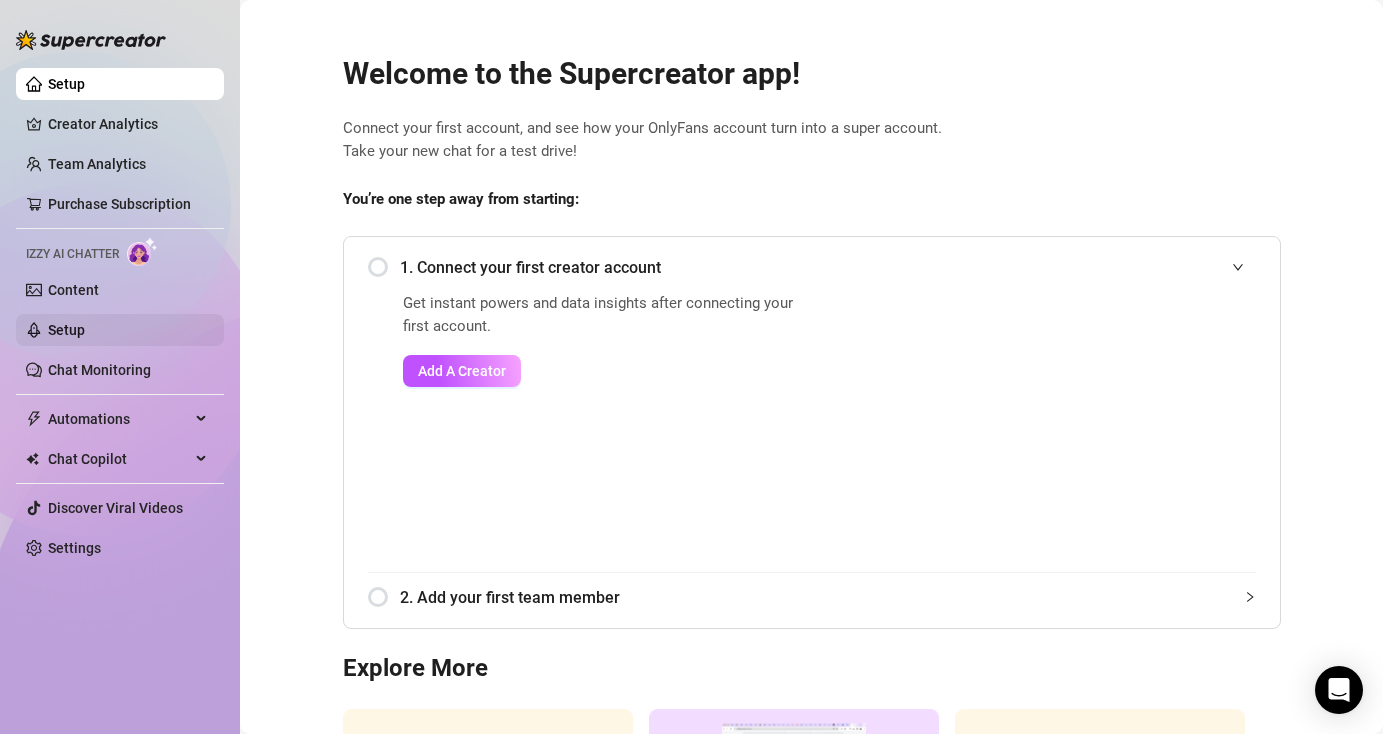 click on "Setup" at bounding box center (66, 330) 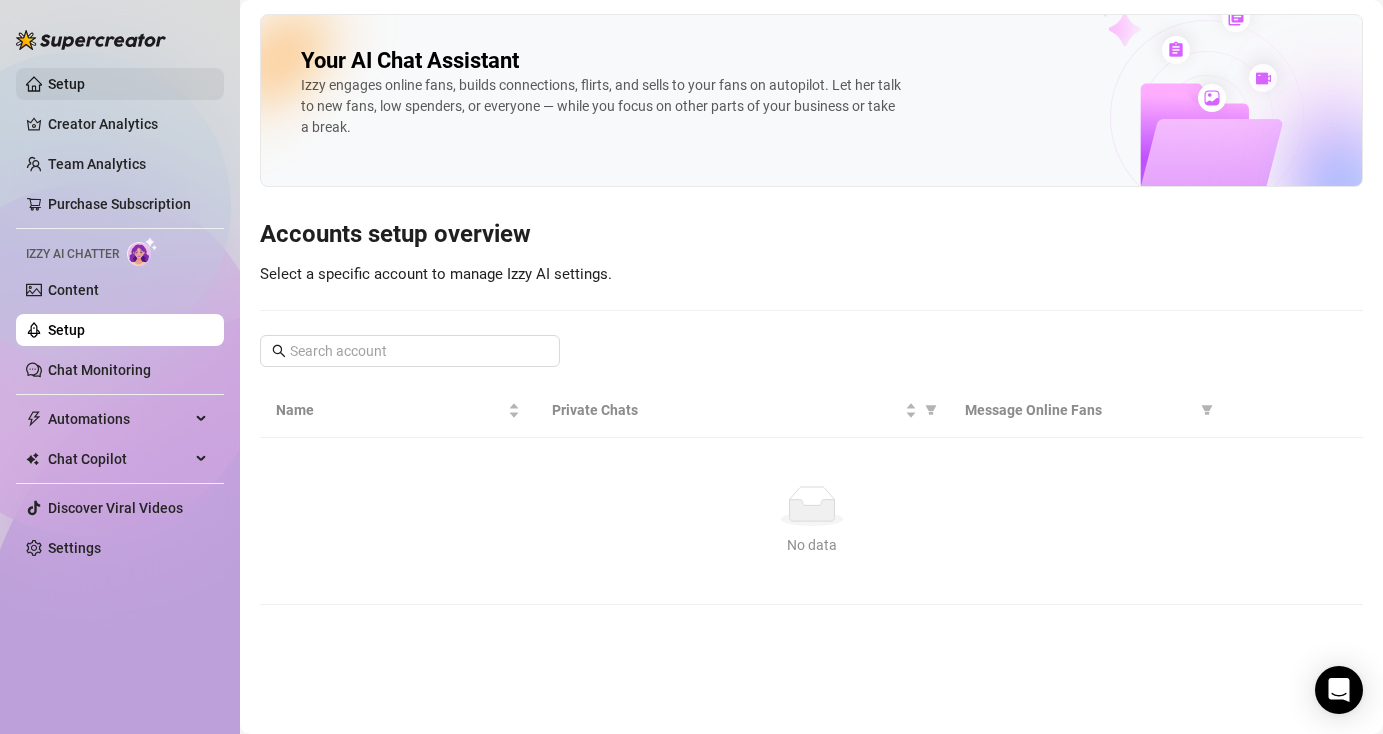 click on "Setup" at bounding box center (66, 84) 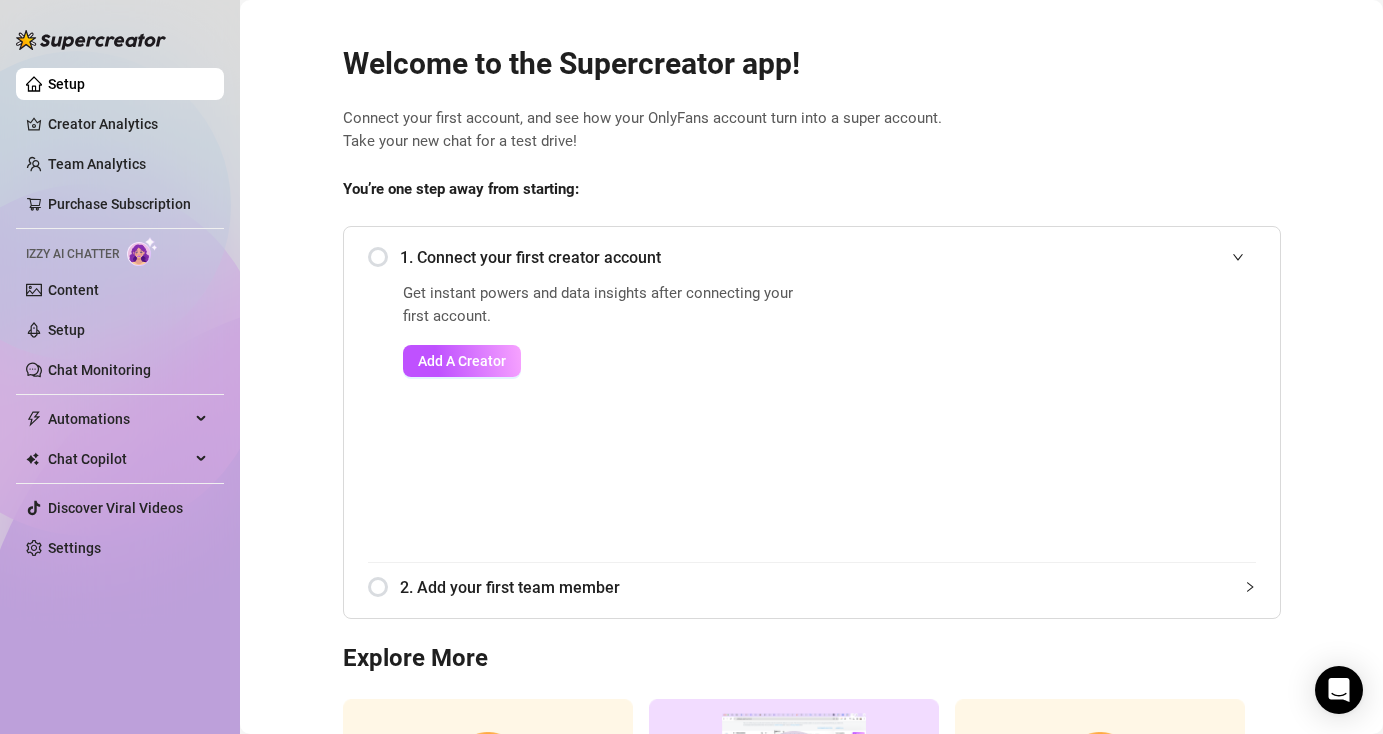 scroll, scrollTop: 0, scrollLeft: 0, axis: both 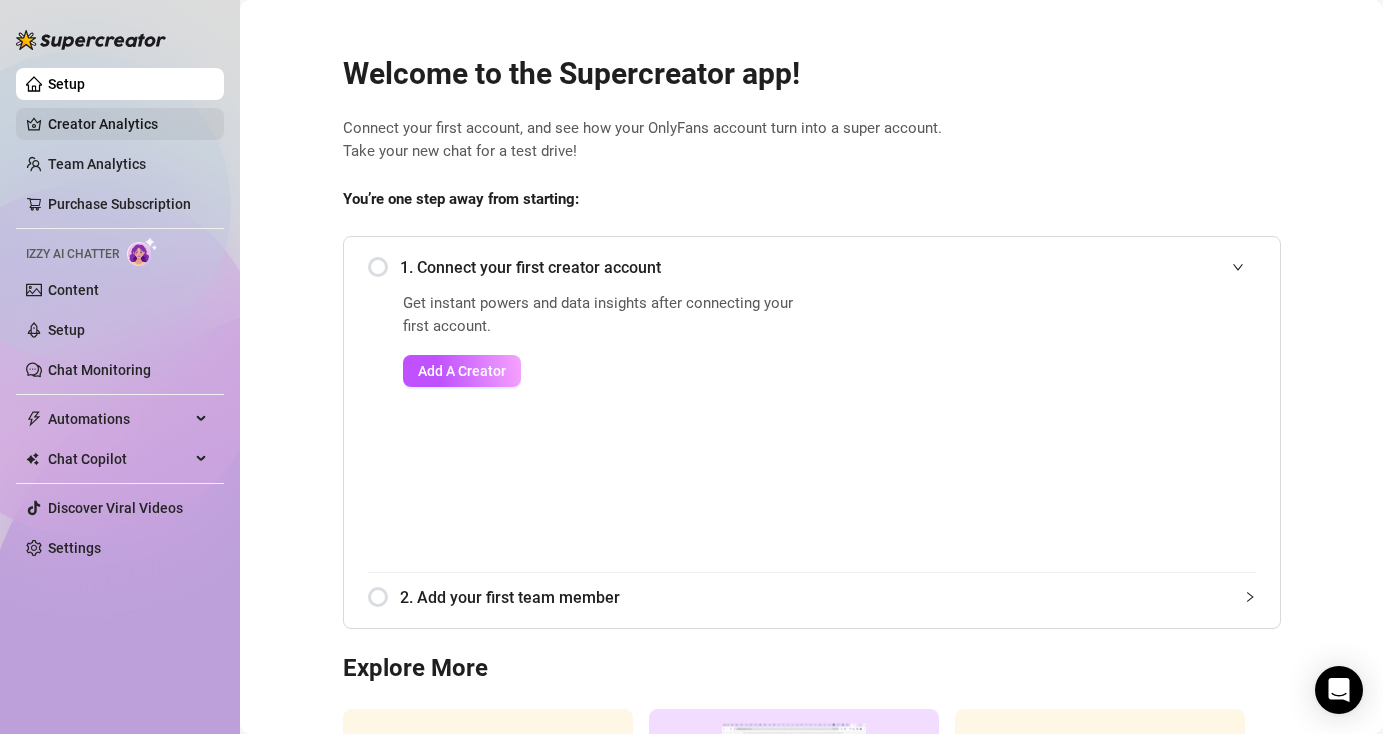 click on "Creator Analytics" at bounding box center (128, 124) 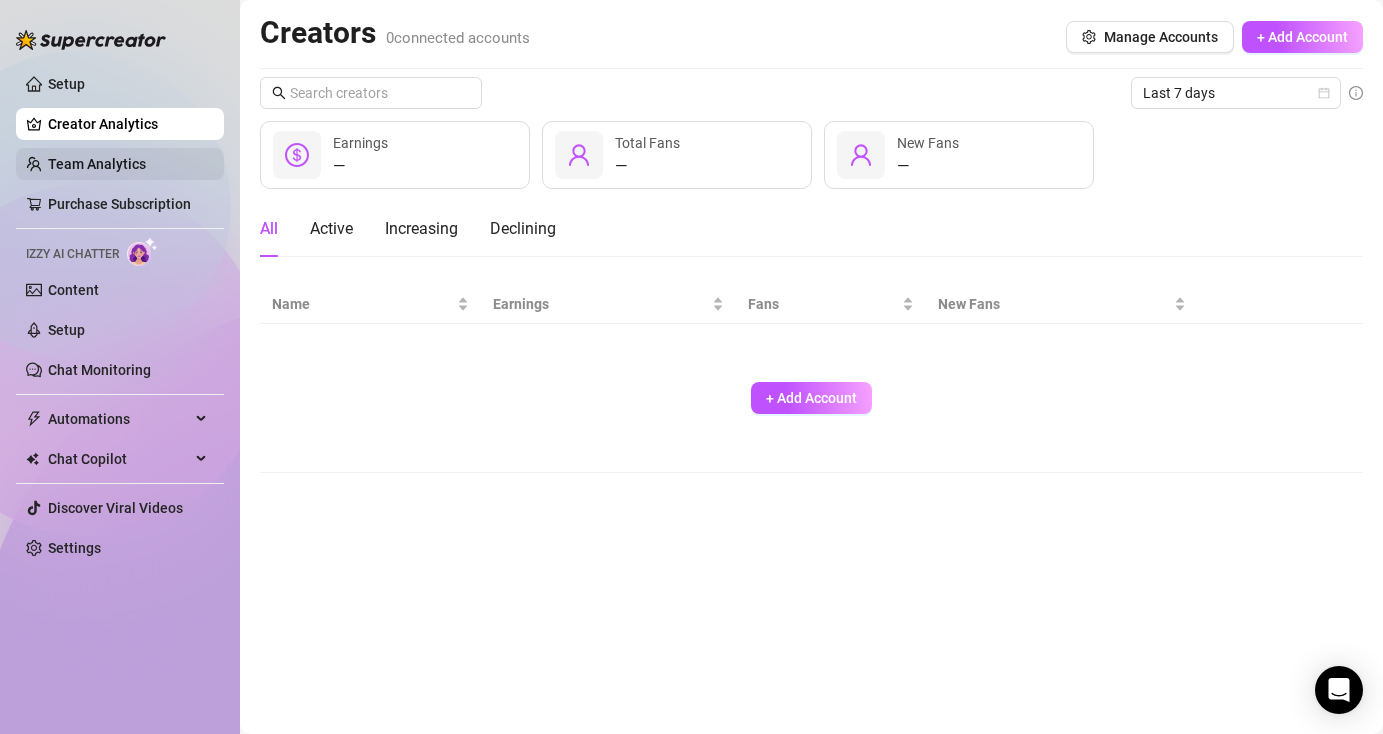 click on "Team Analytics" at bounding box center [97, 164] 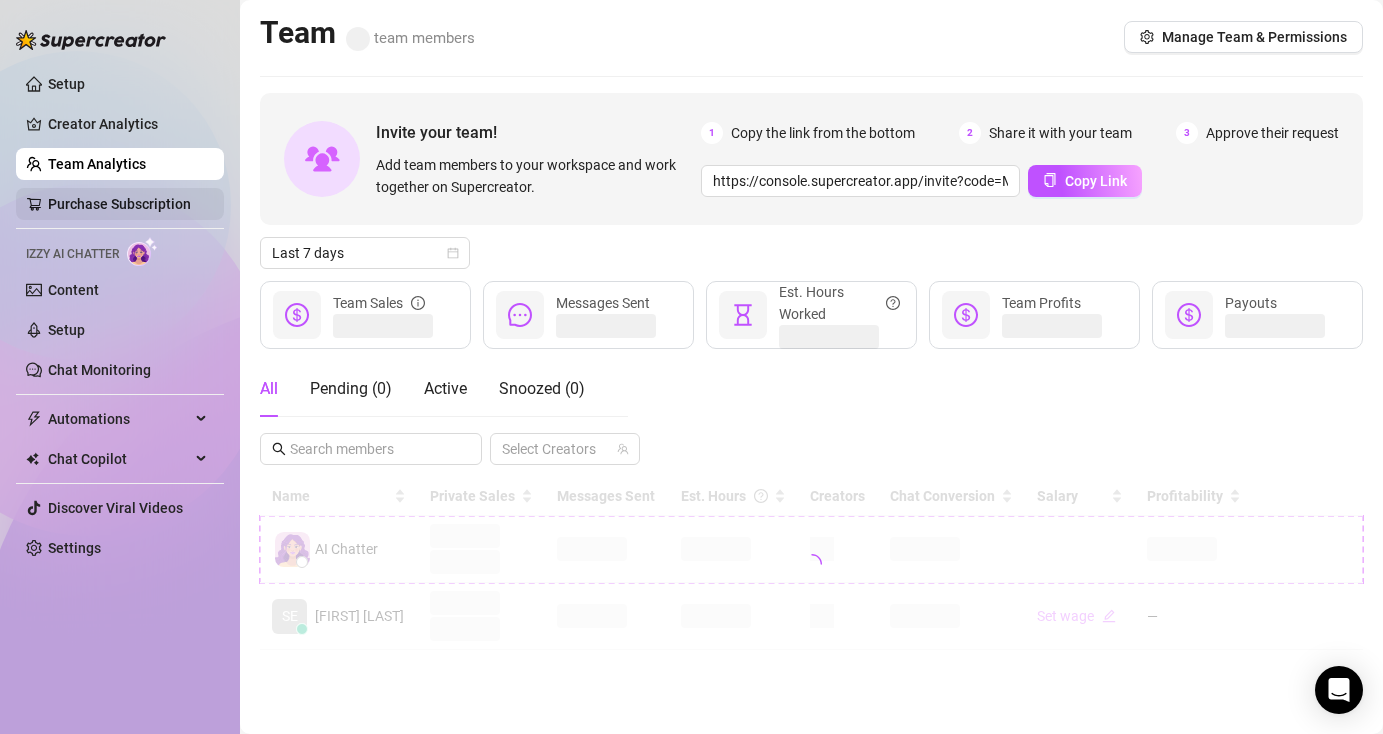 click on "Purchase Subscription" at bounding box center [119, 204] 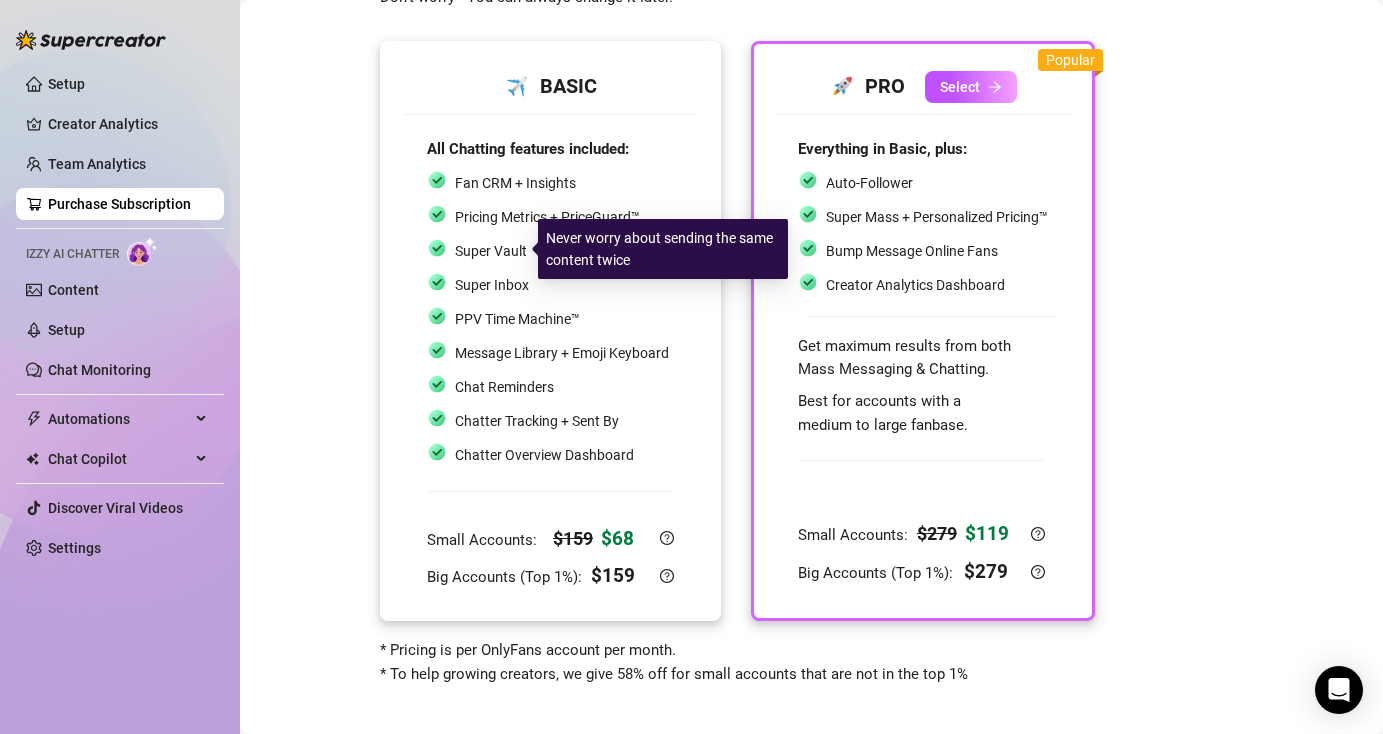 scroll, scrollTop: 103, scrollLeft: 0, axis: vertical 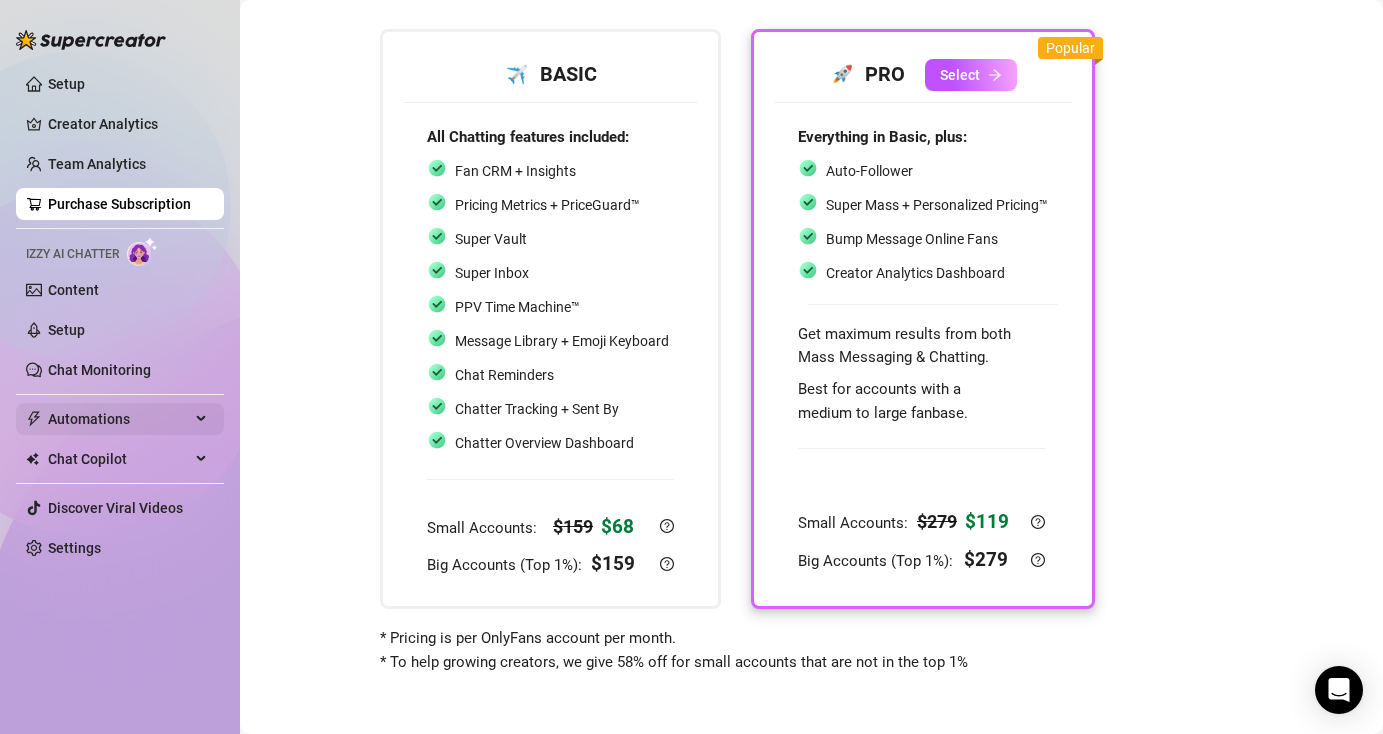 click on "Automations" at bounding box center [119, 419] 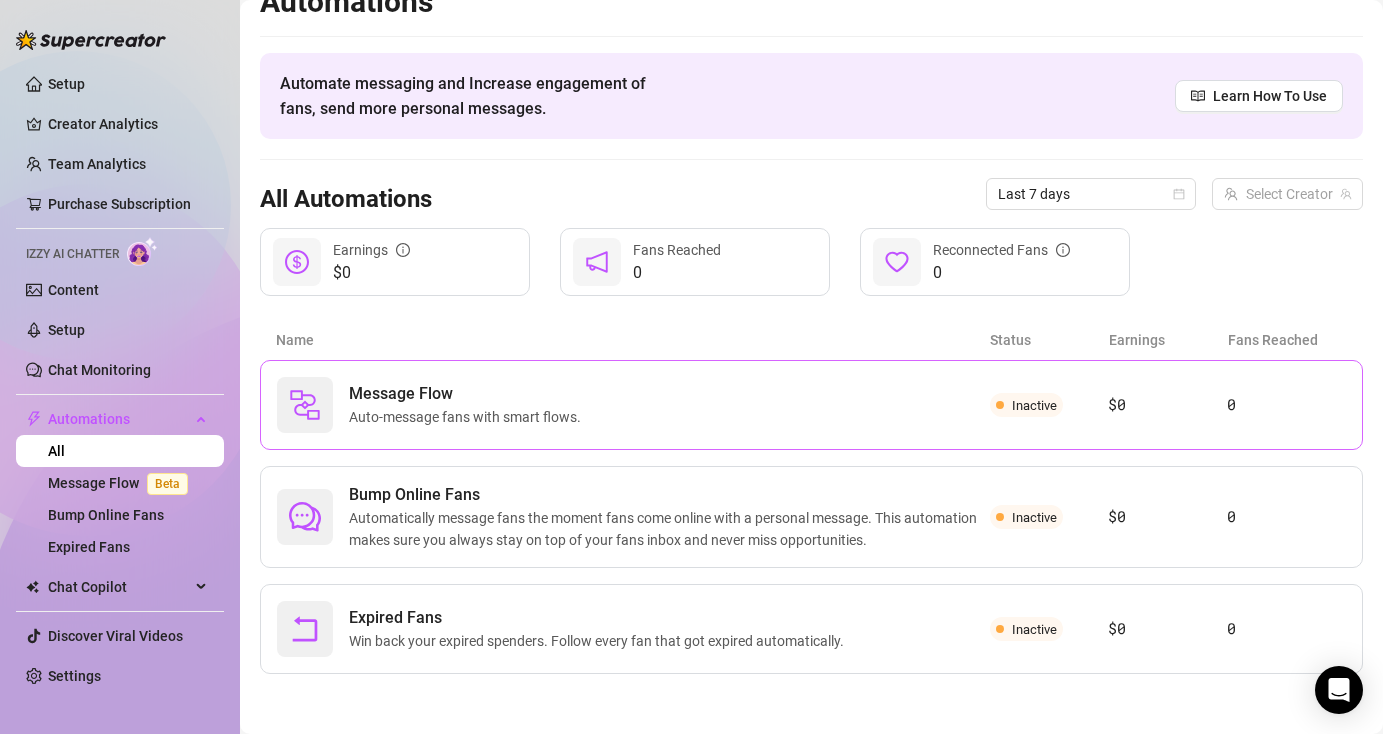 scroll, scrollTop: 0, scrollLeft: 0, axis: both 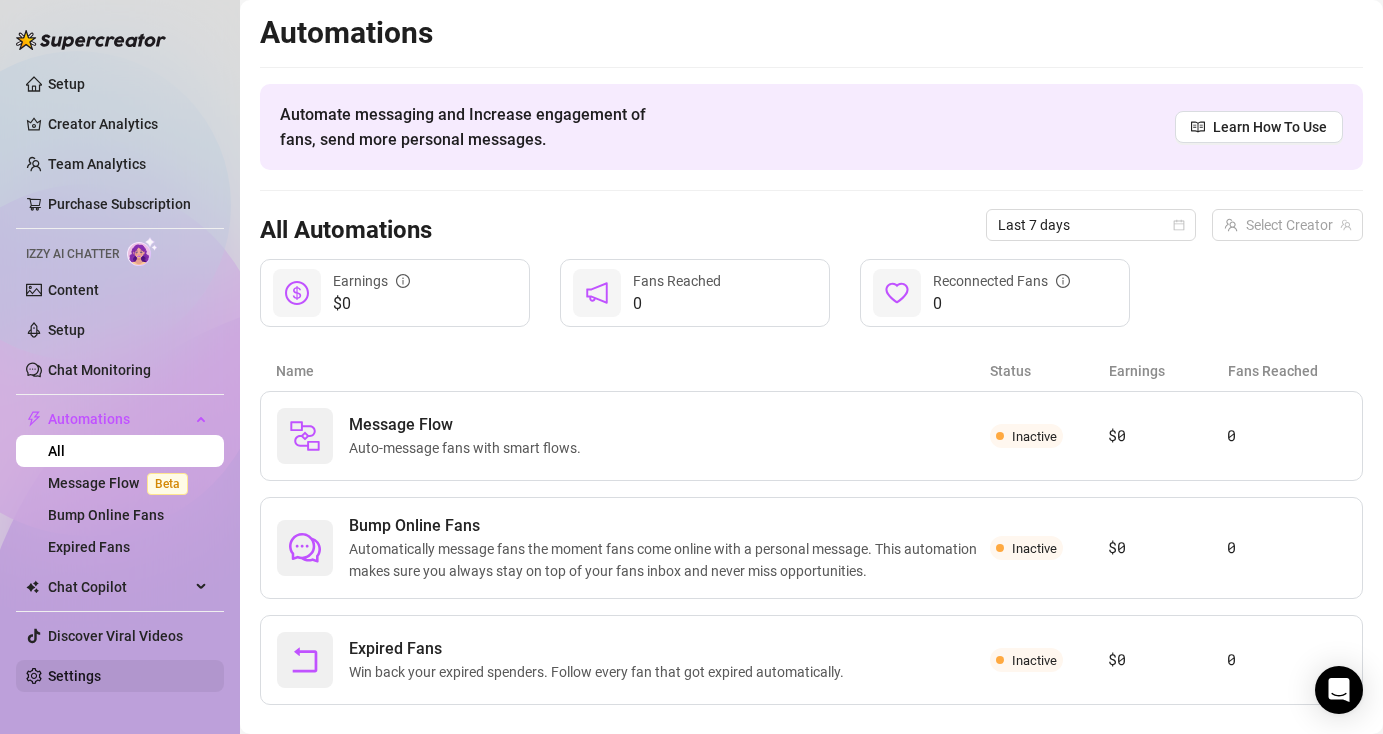 click on "Settings" at bounding box center [74, 676] 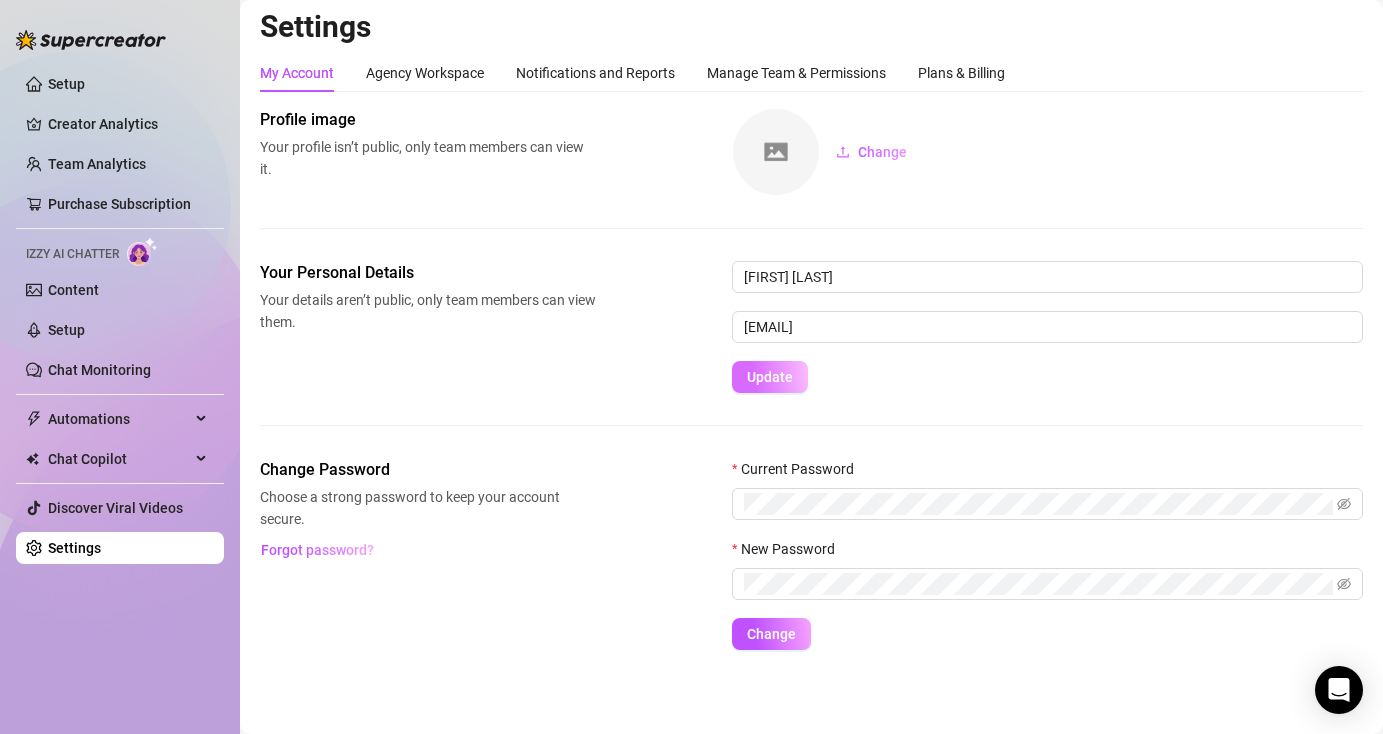 scroll, scrollTop: 0, scrollLeft: 0, axis: both 